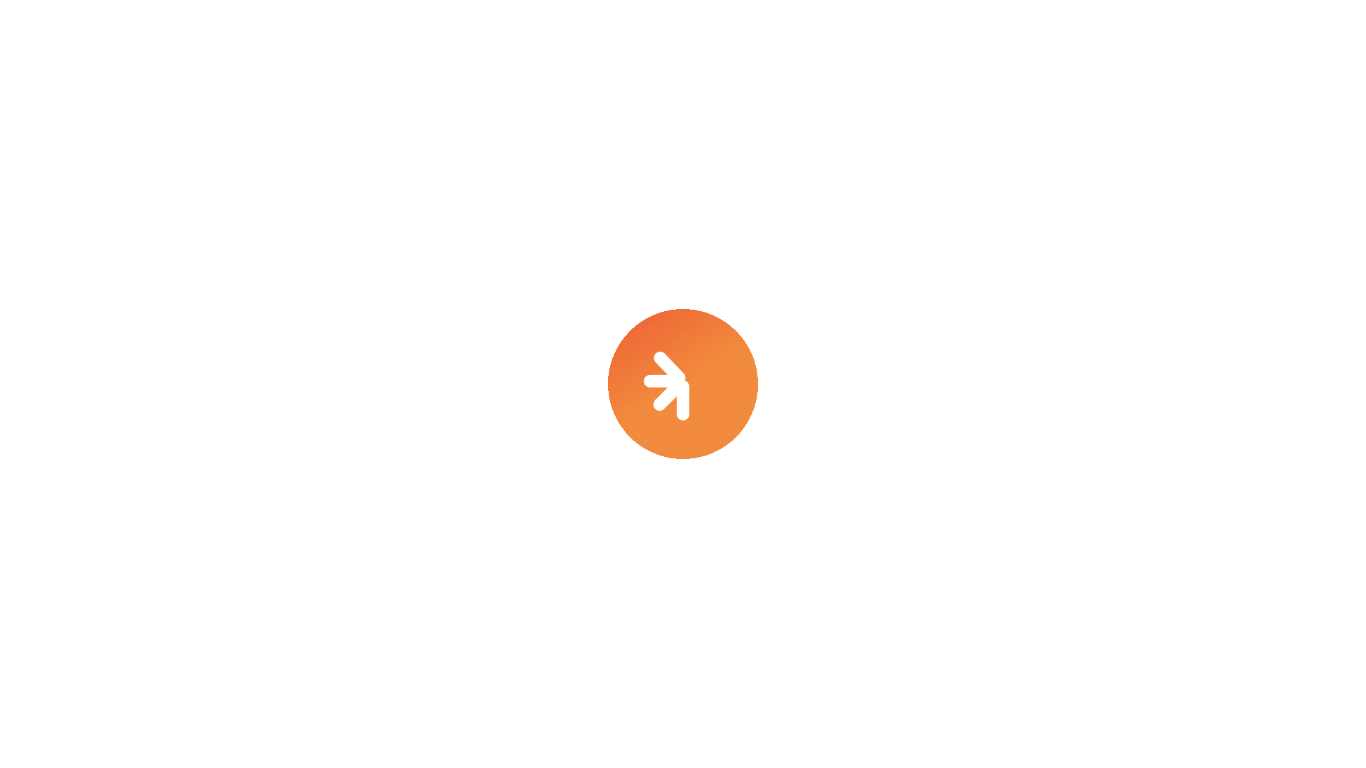 scroll, scrollTop: 0, scrollLeft: 0, axis: both 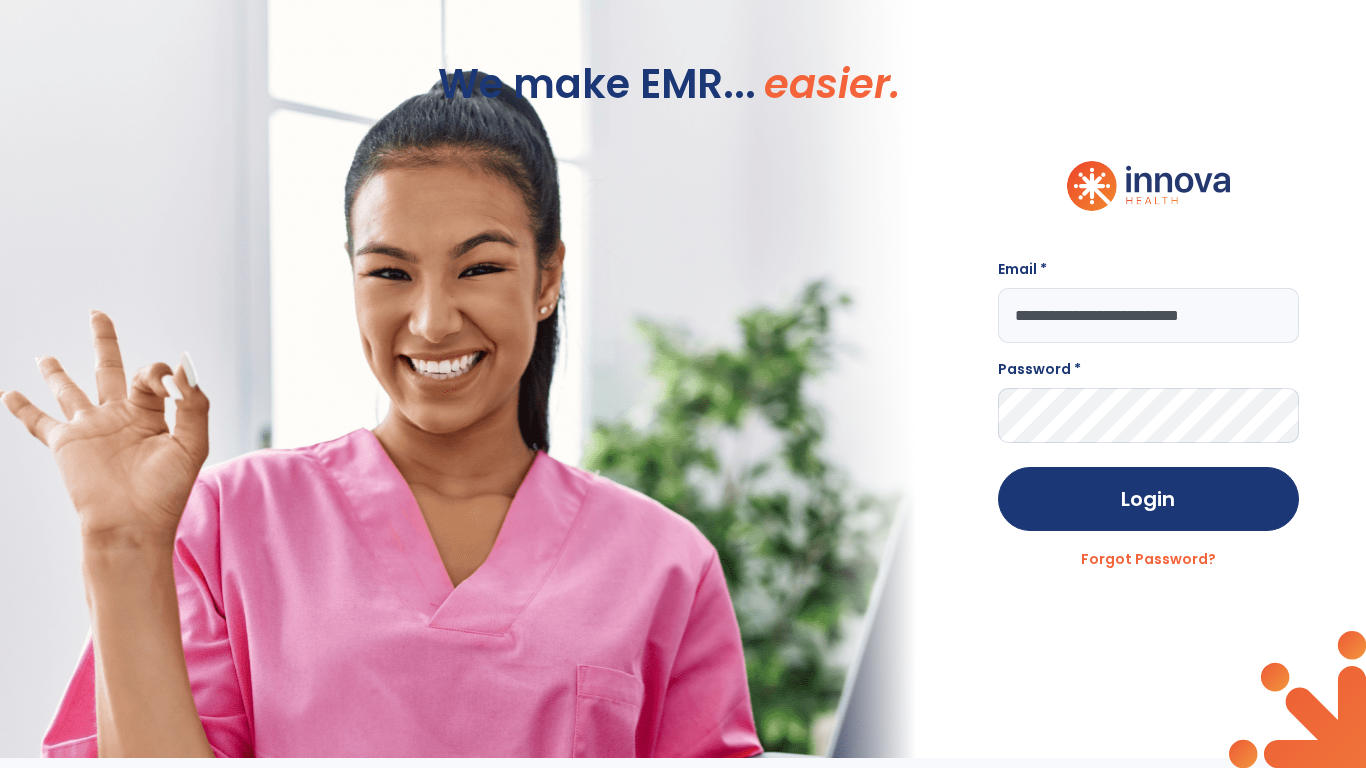 type on "**********" 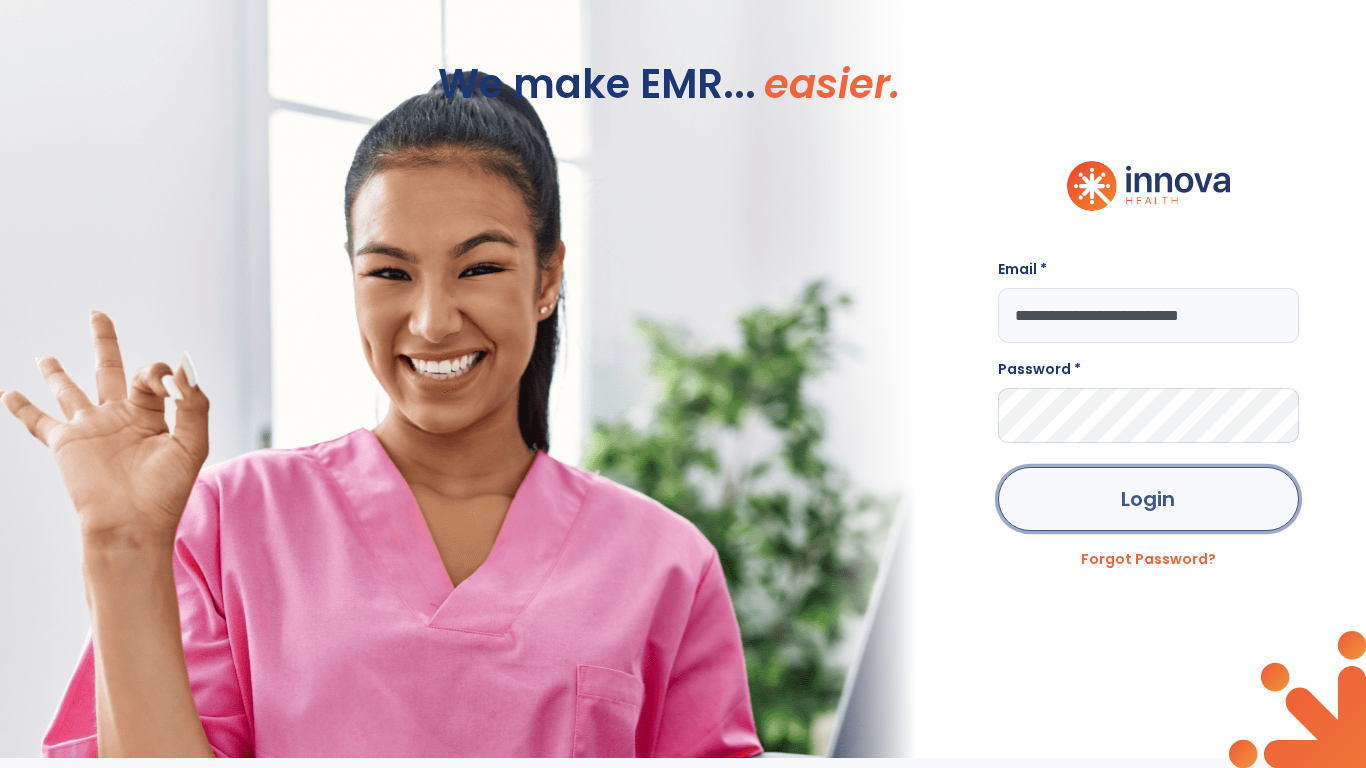 click on "Login" 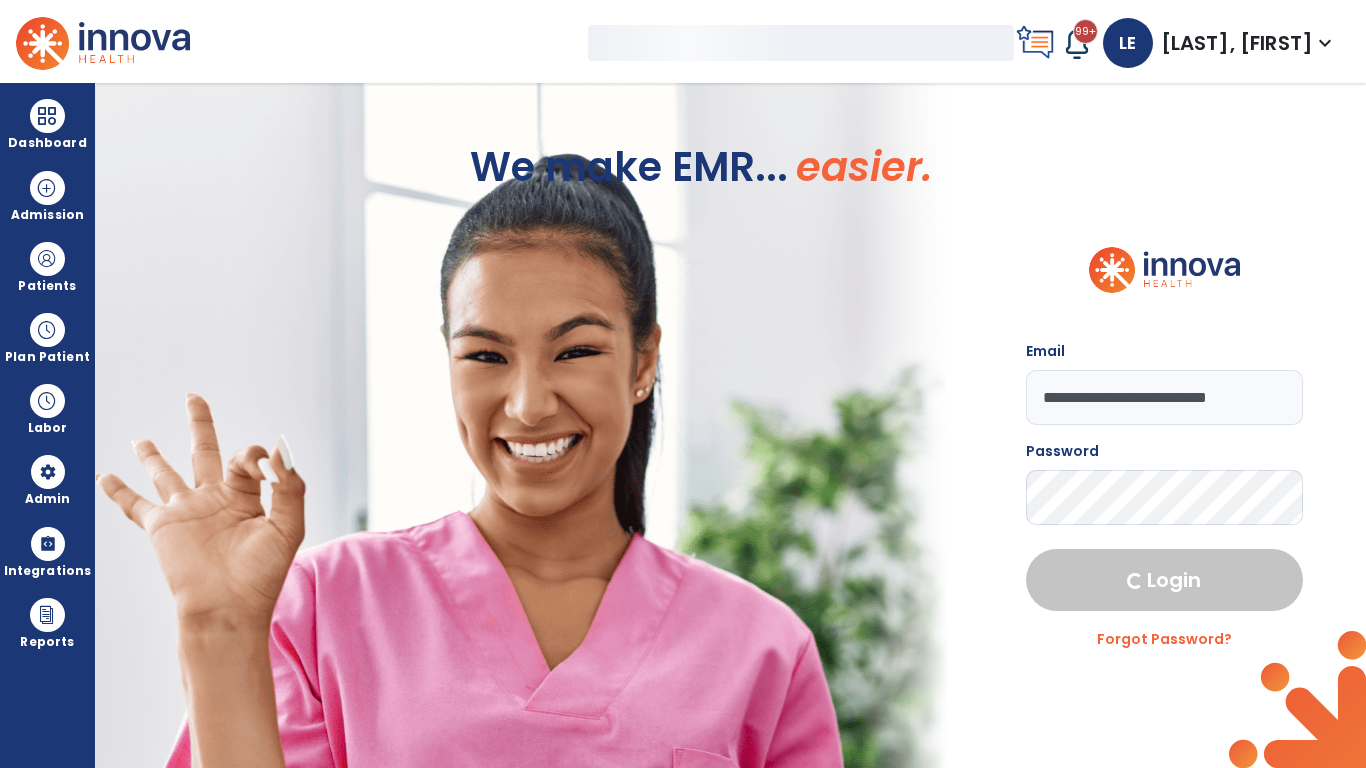 select on "***" 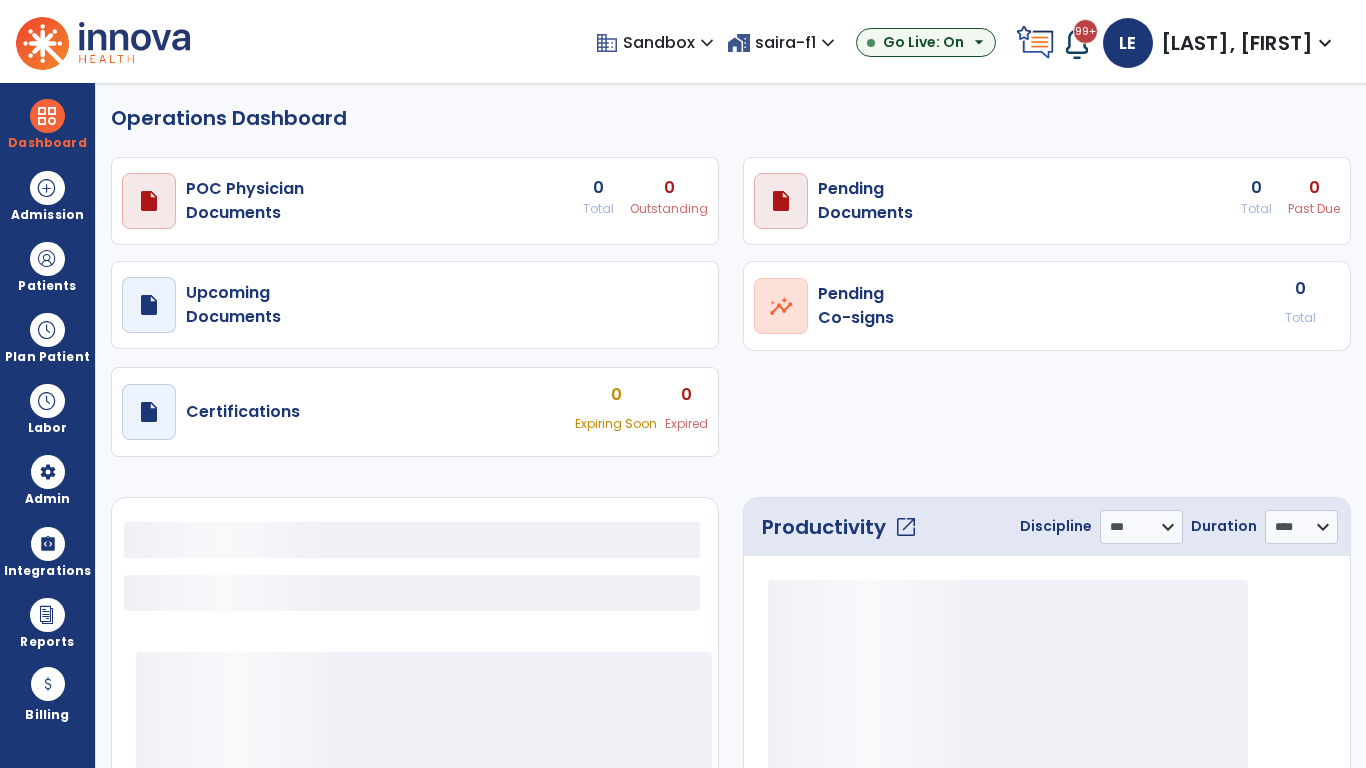 select on "***" 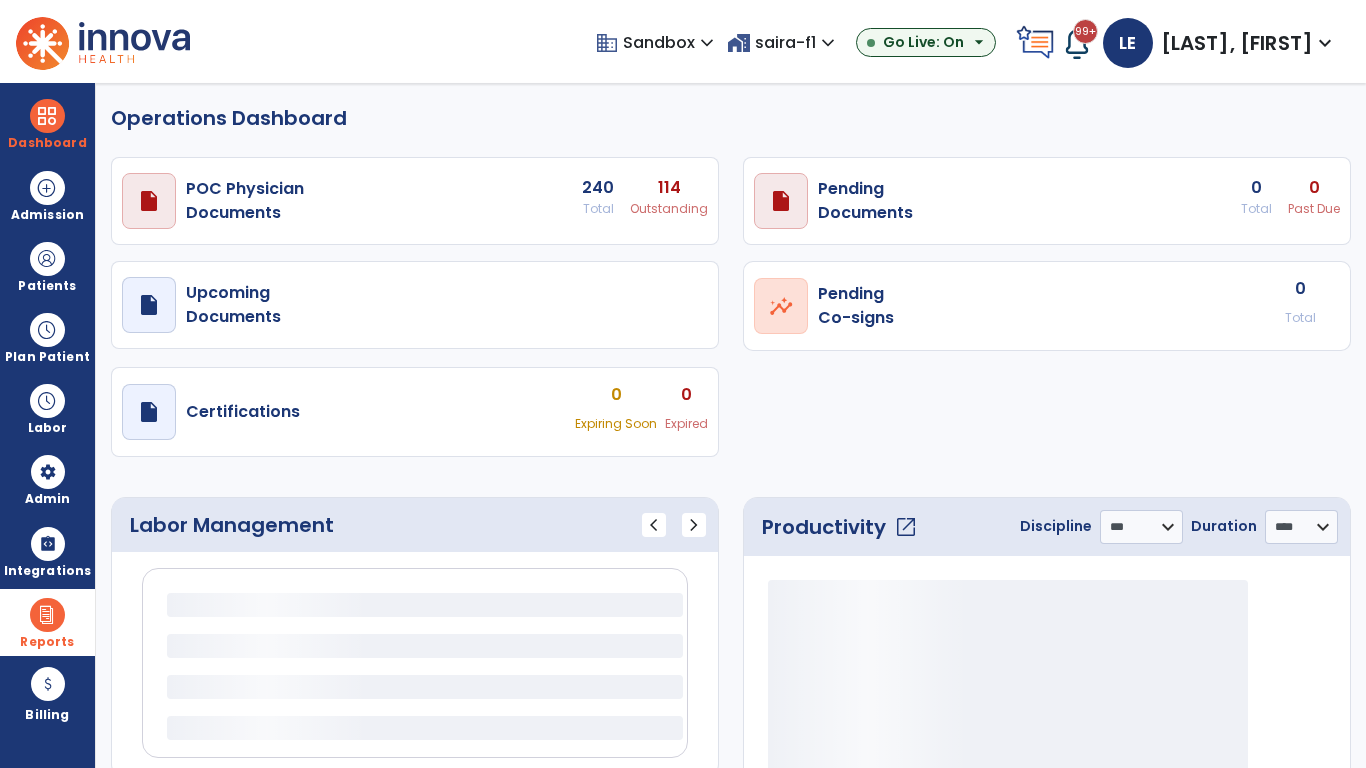 click at bounding box center (47, 615) 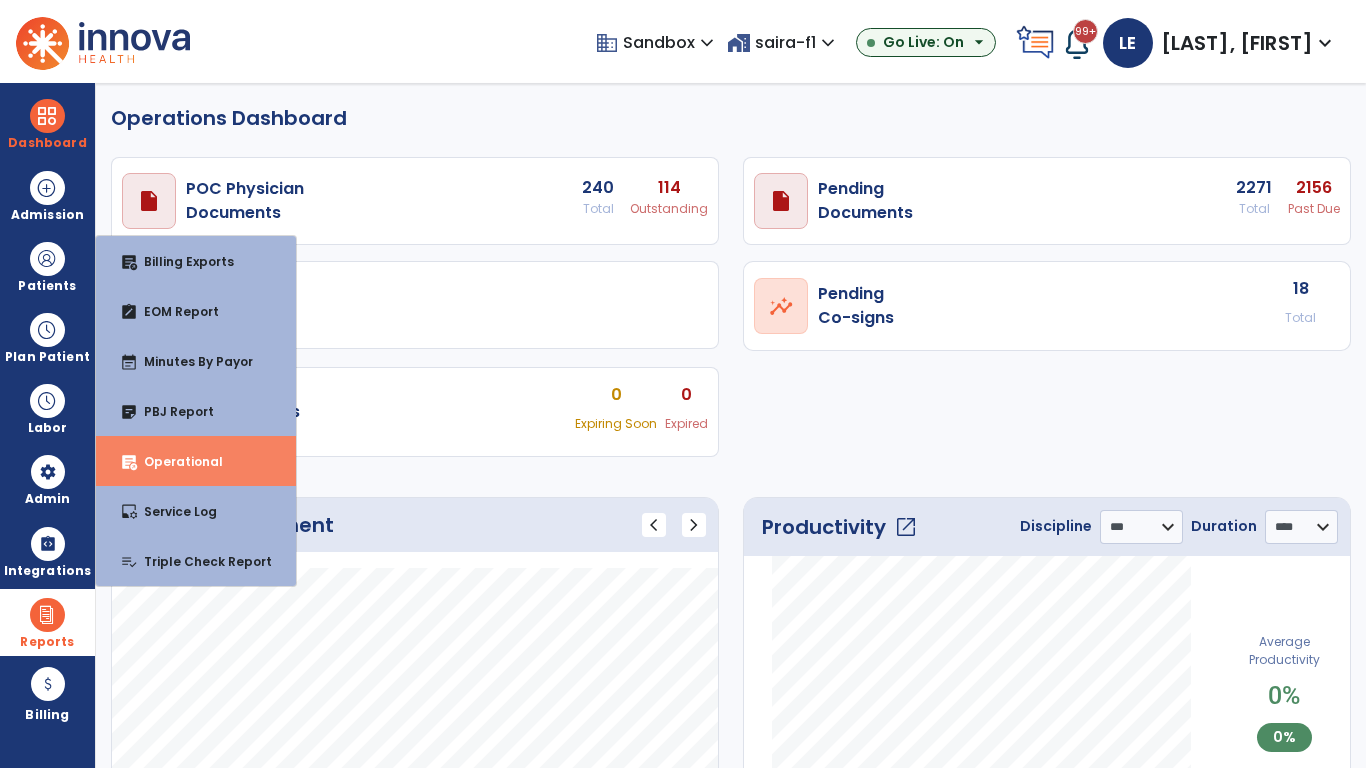 click on "Operational" at bounding box center [175, 461] 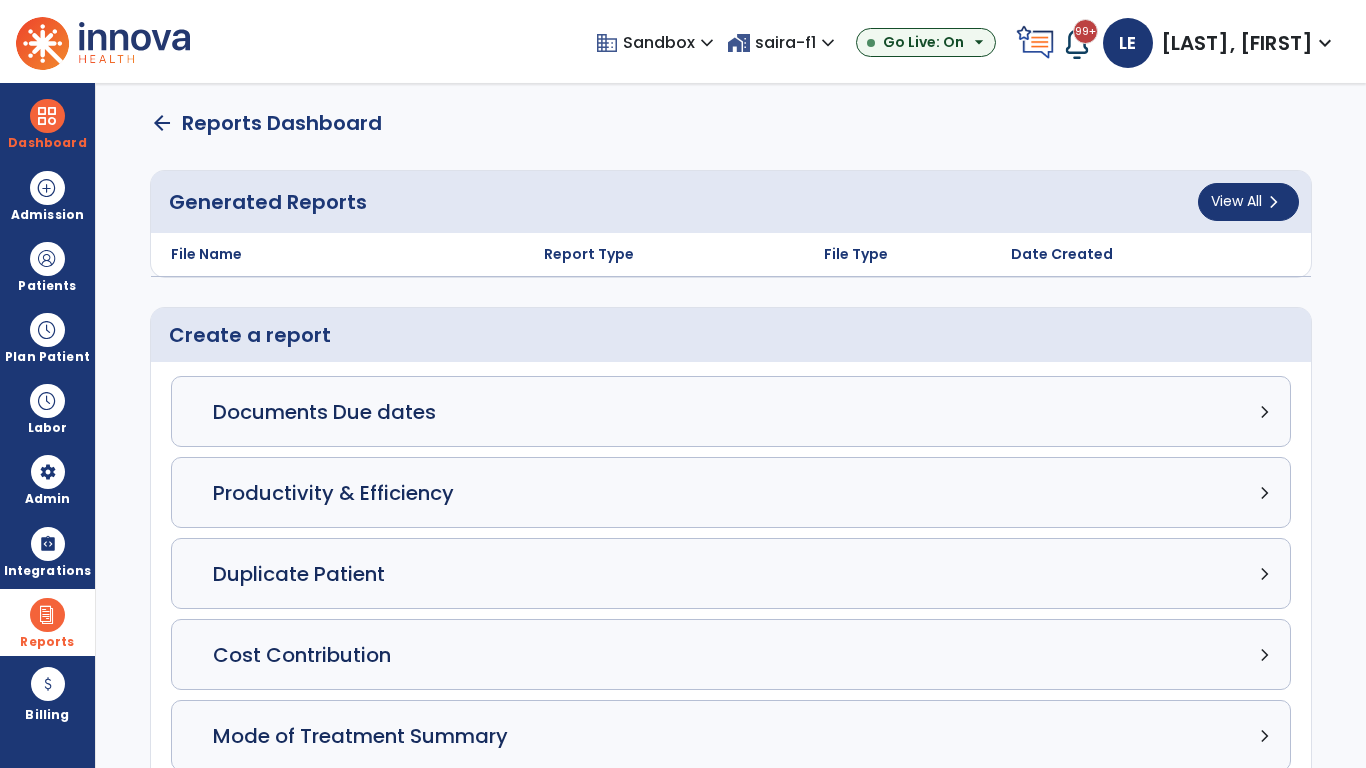 click on "Census Detail chevron_right" 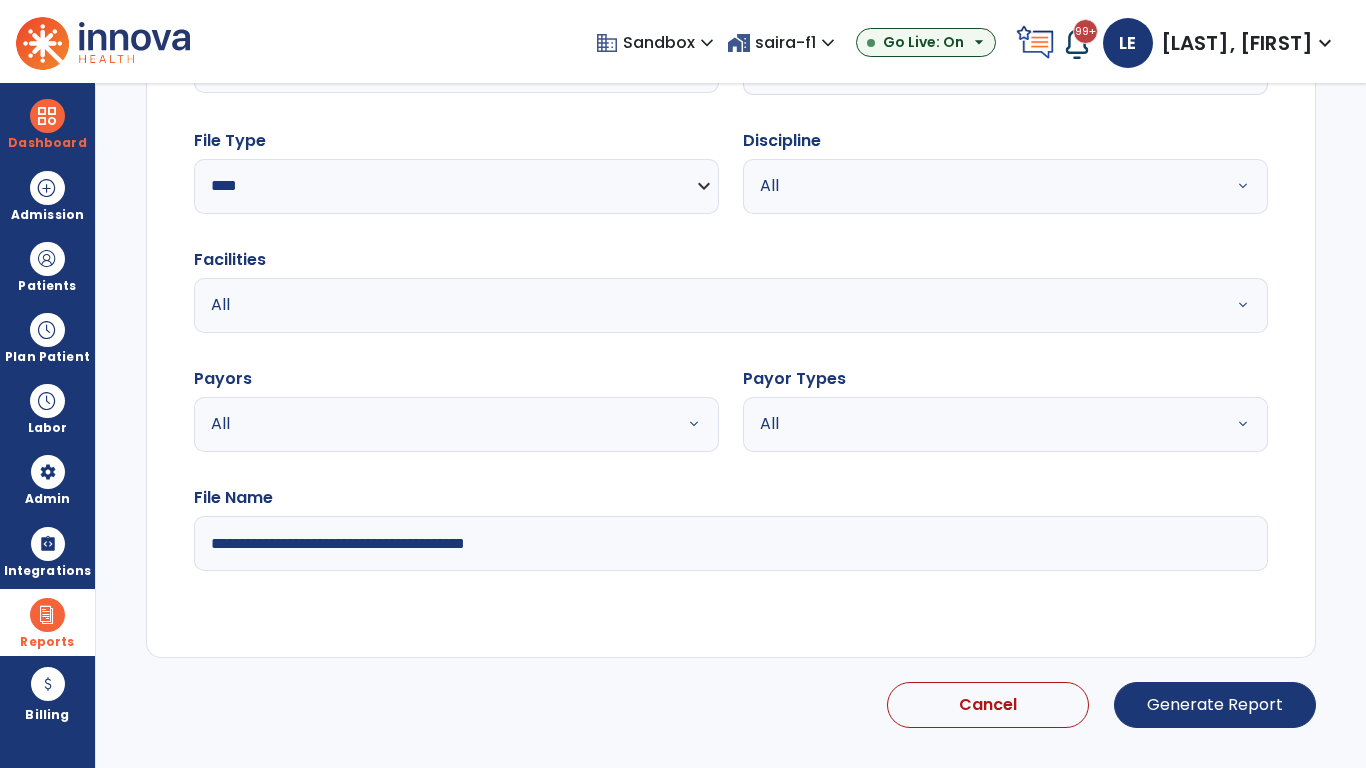 select on "*****" 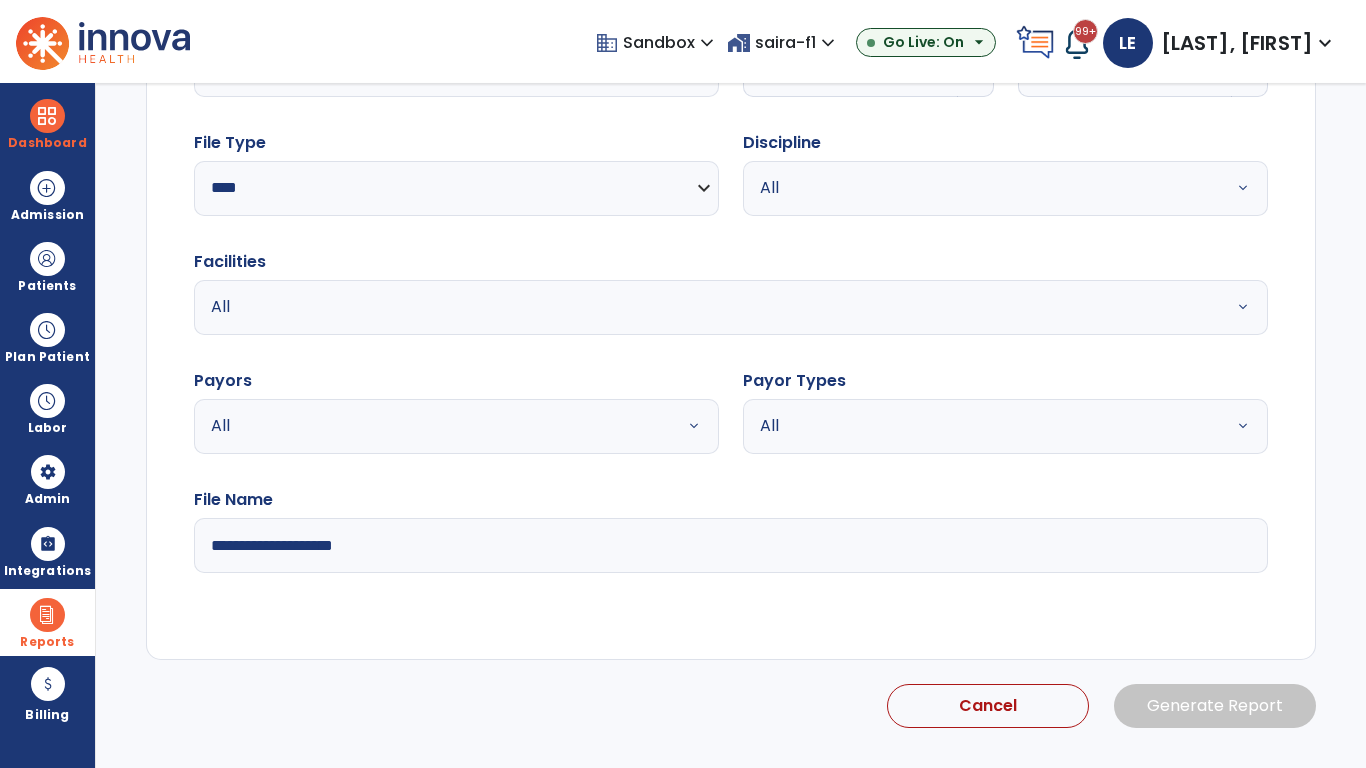 click 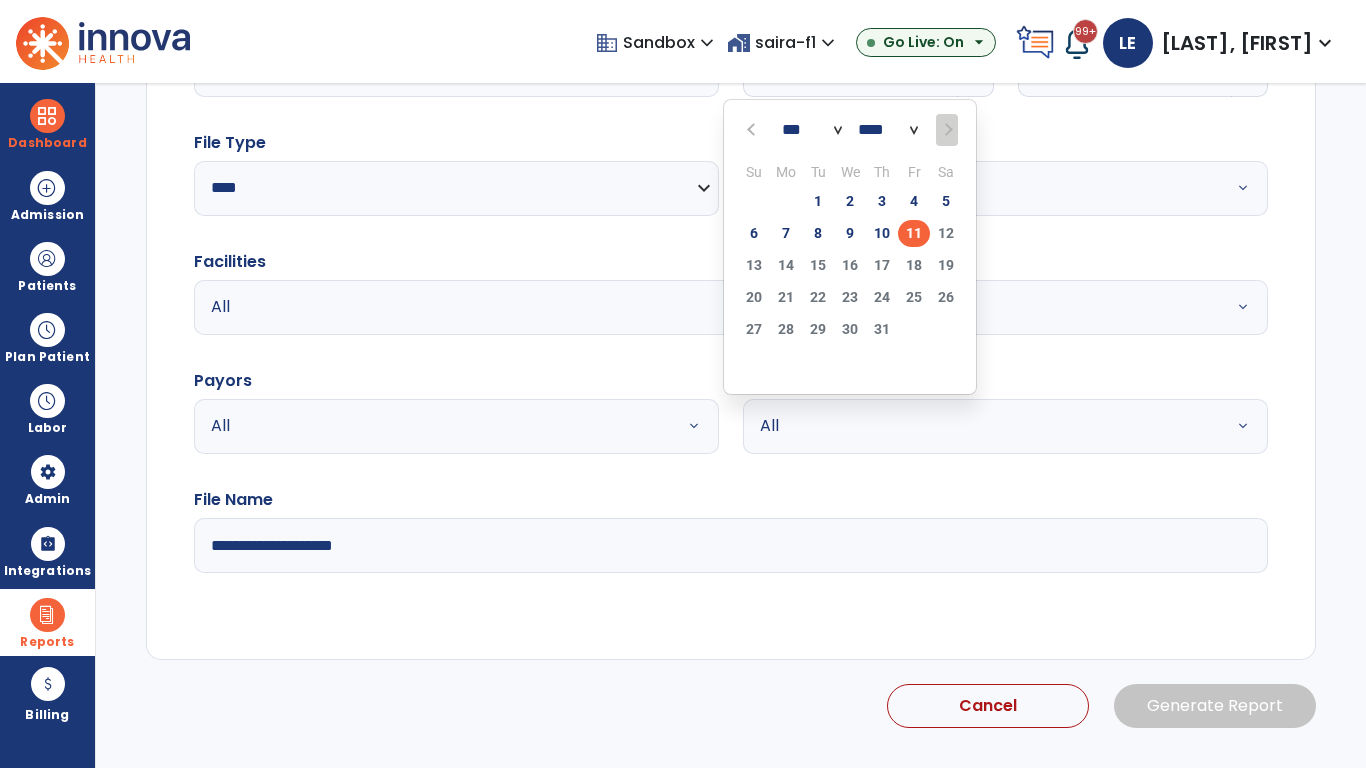 scroll, scrollTop: 192, scrollLeft: 0, axis: vertical 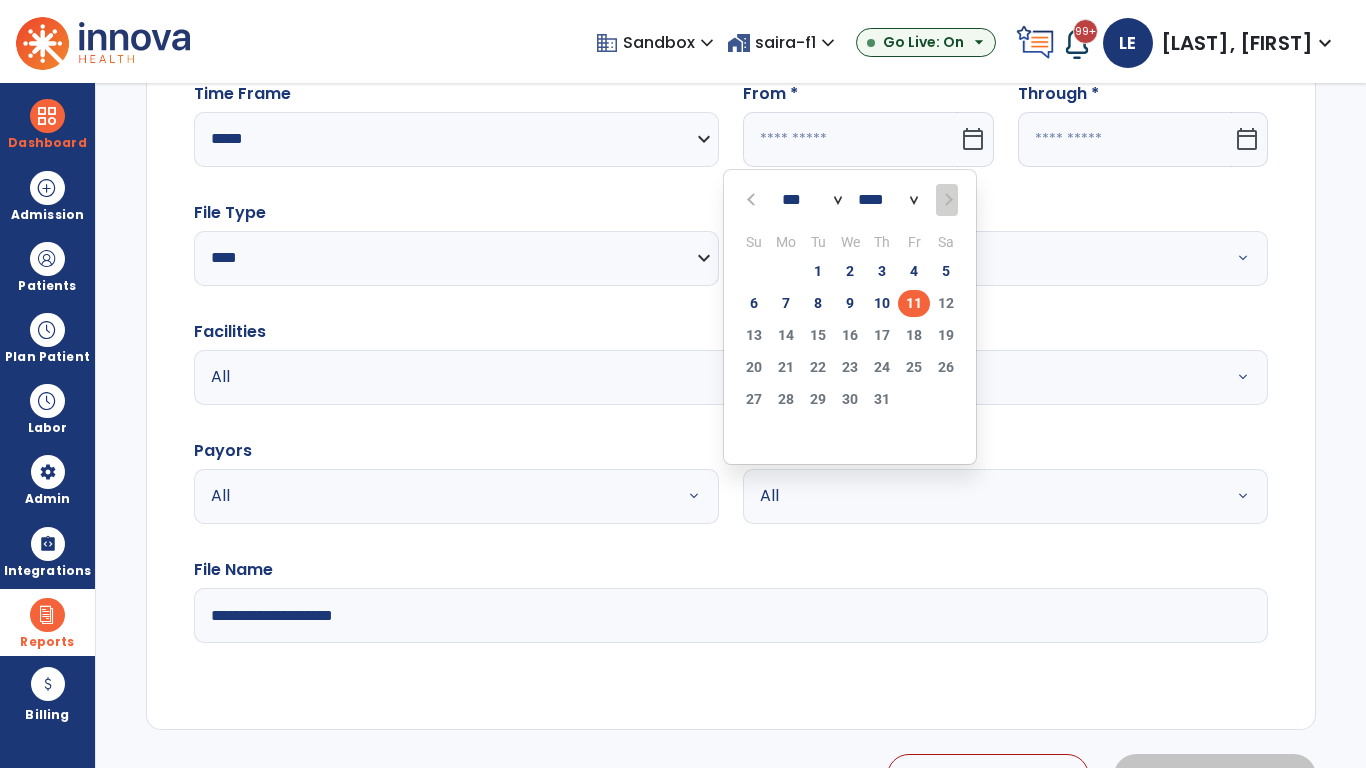 select on "****" 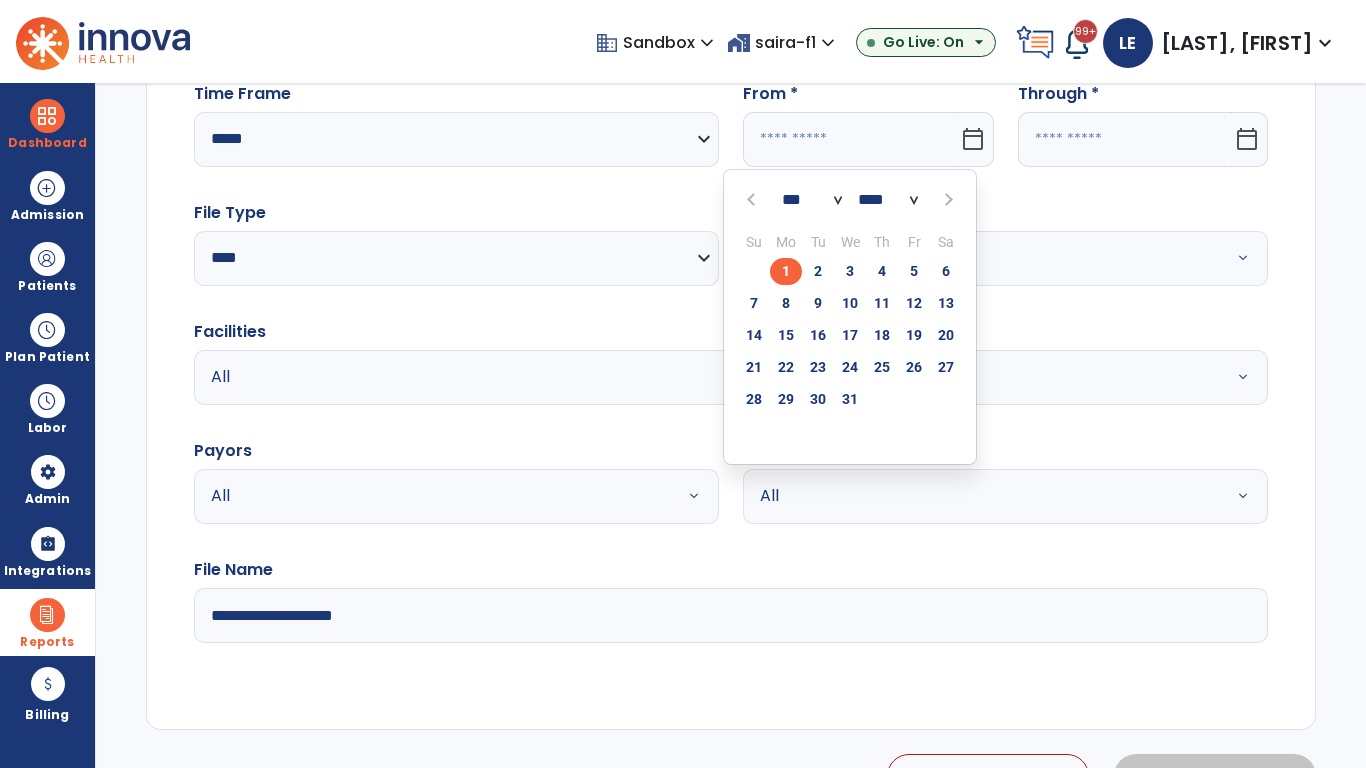 select on "**" 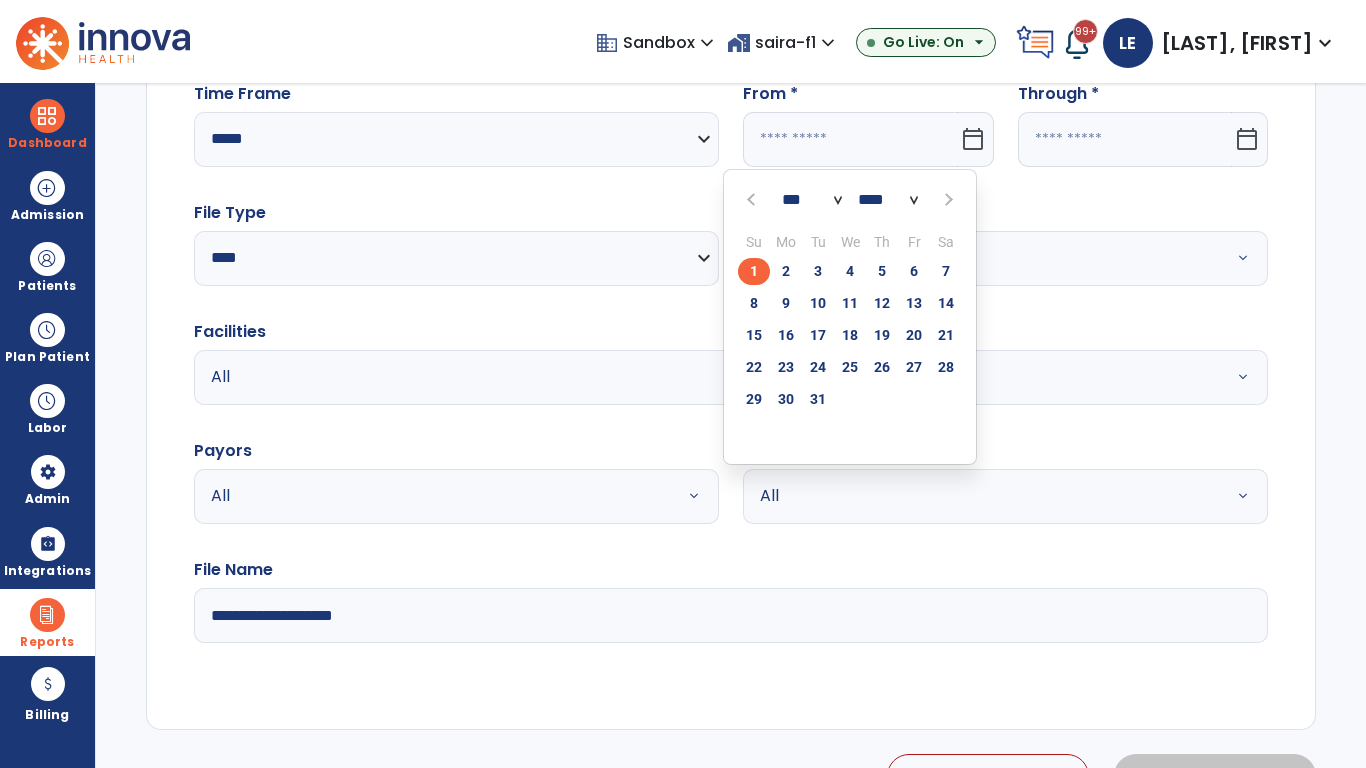 click on "1" 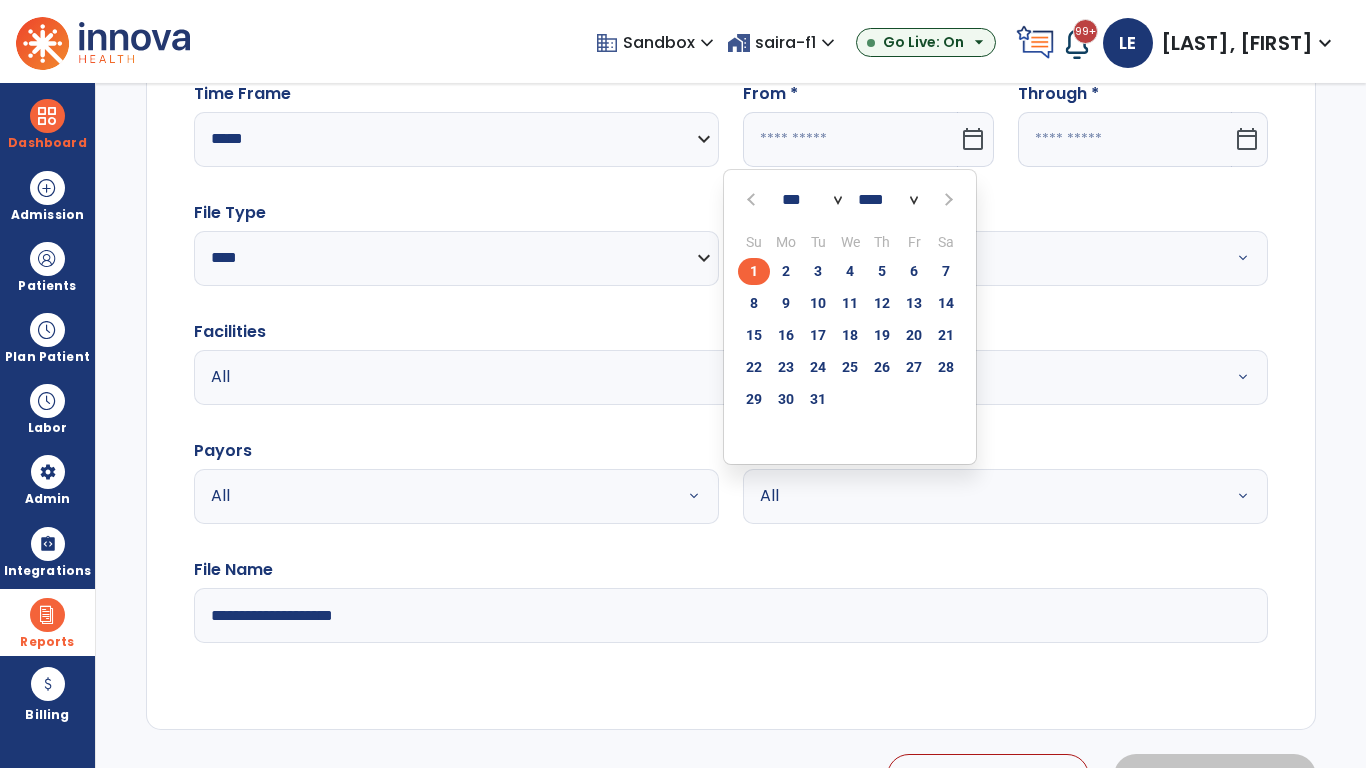 type on "**********" 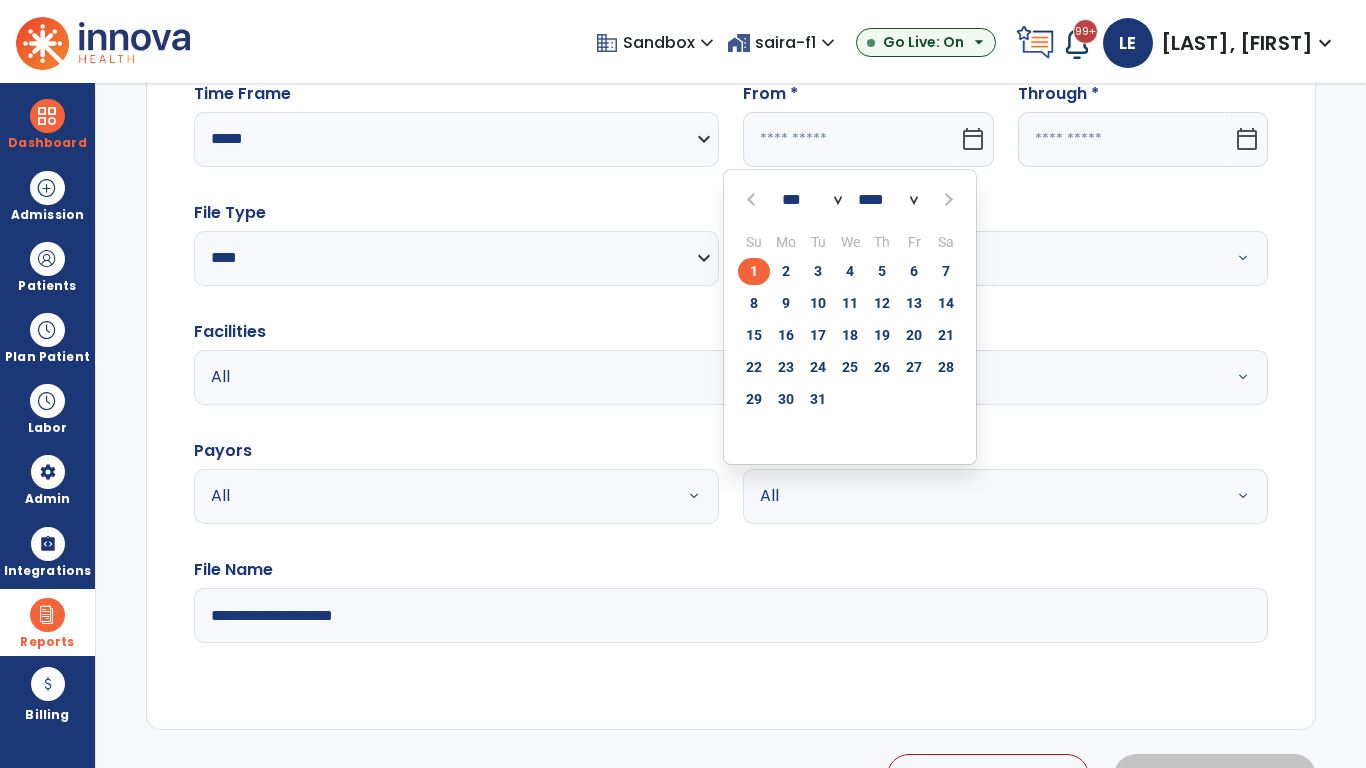 type on "*********" 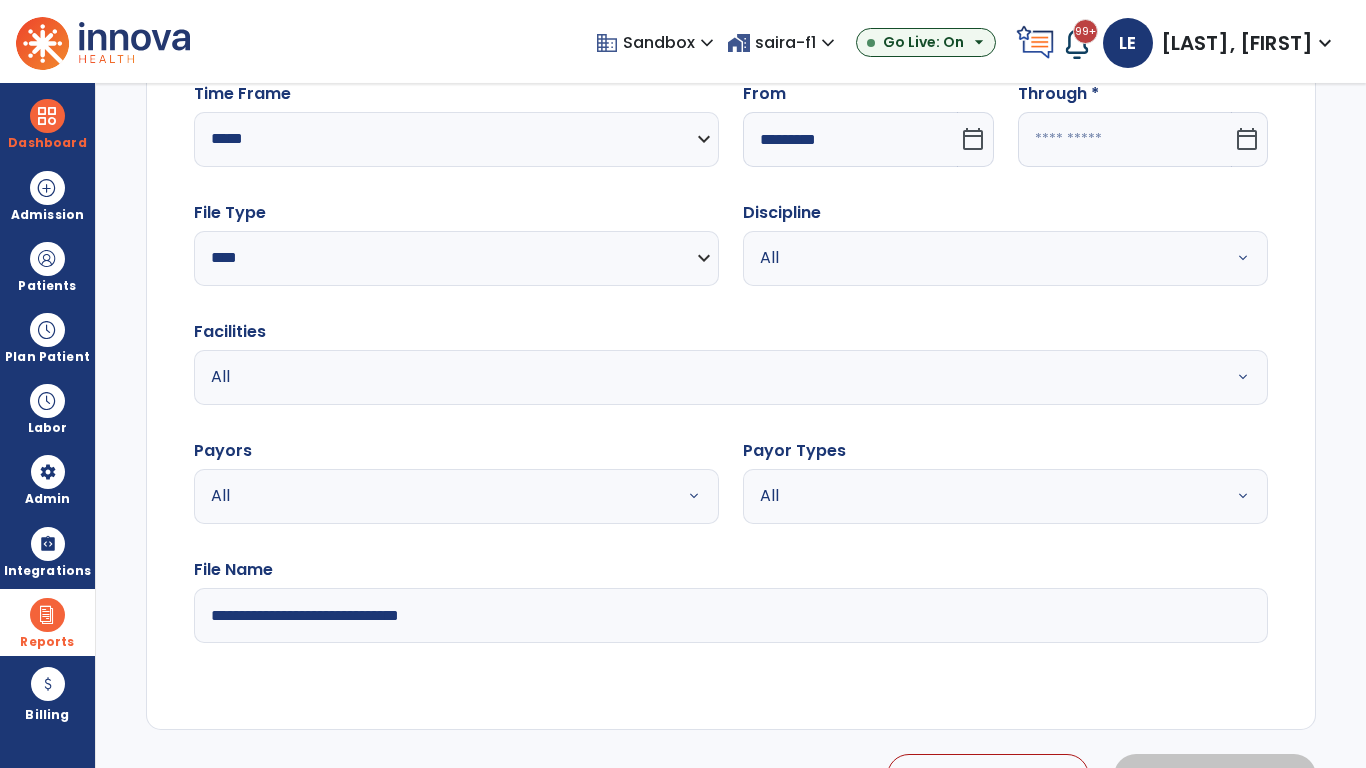 click 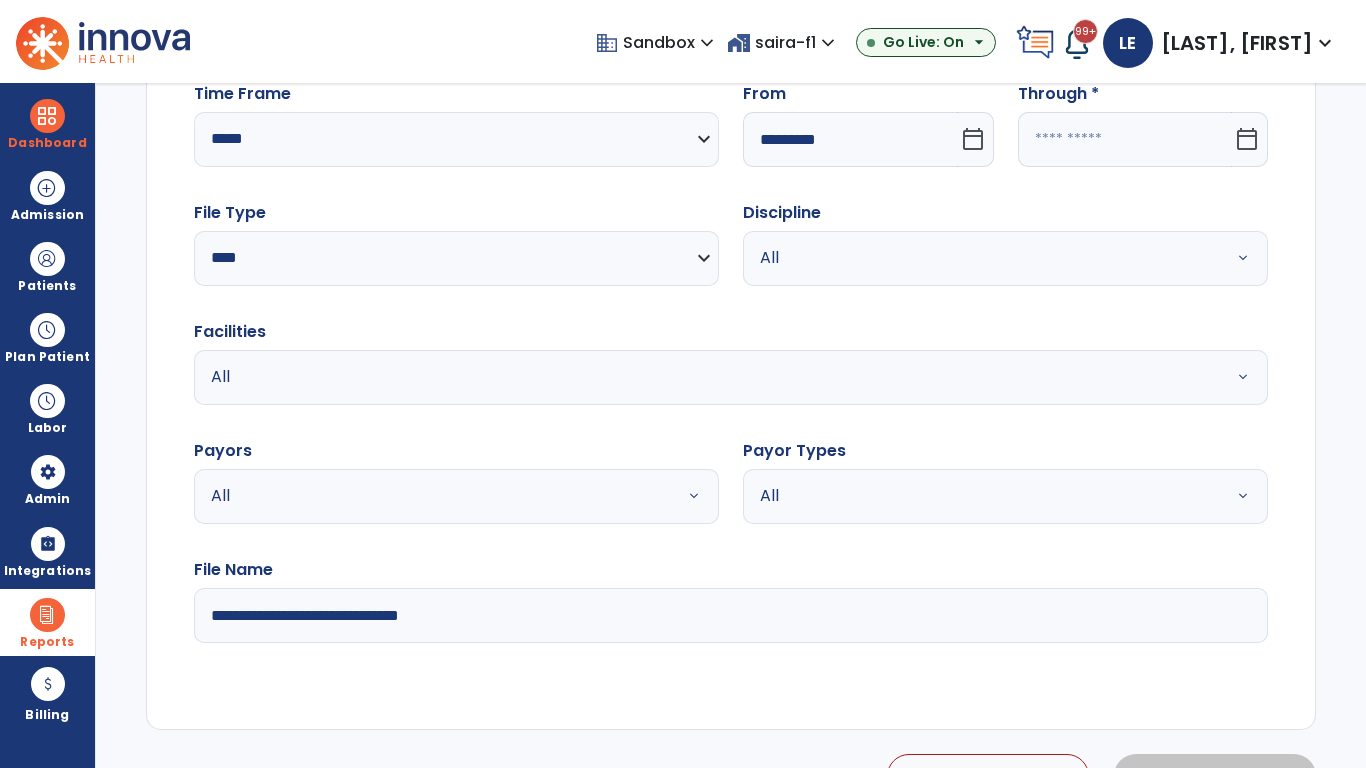 select on "*" 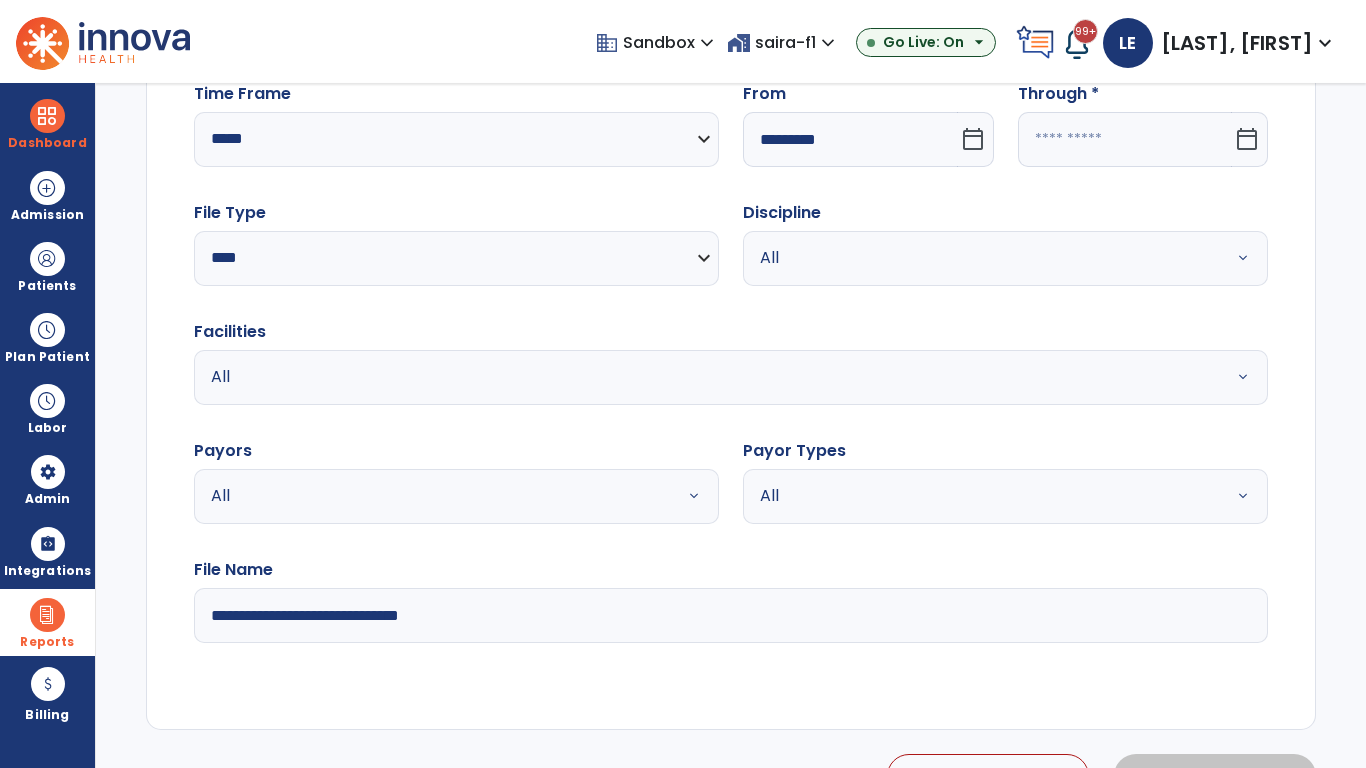 select on "****" 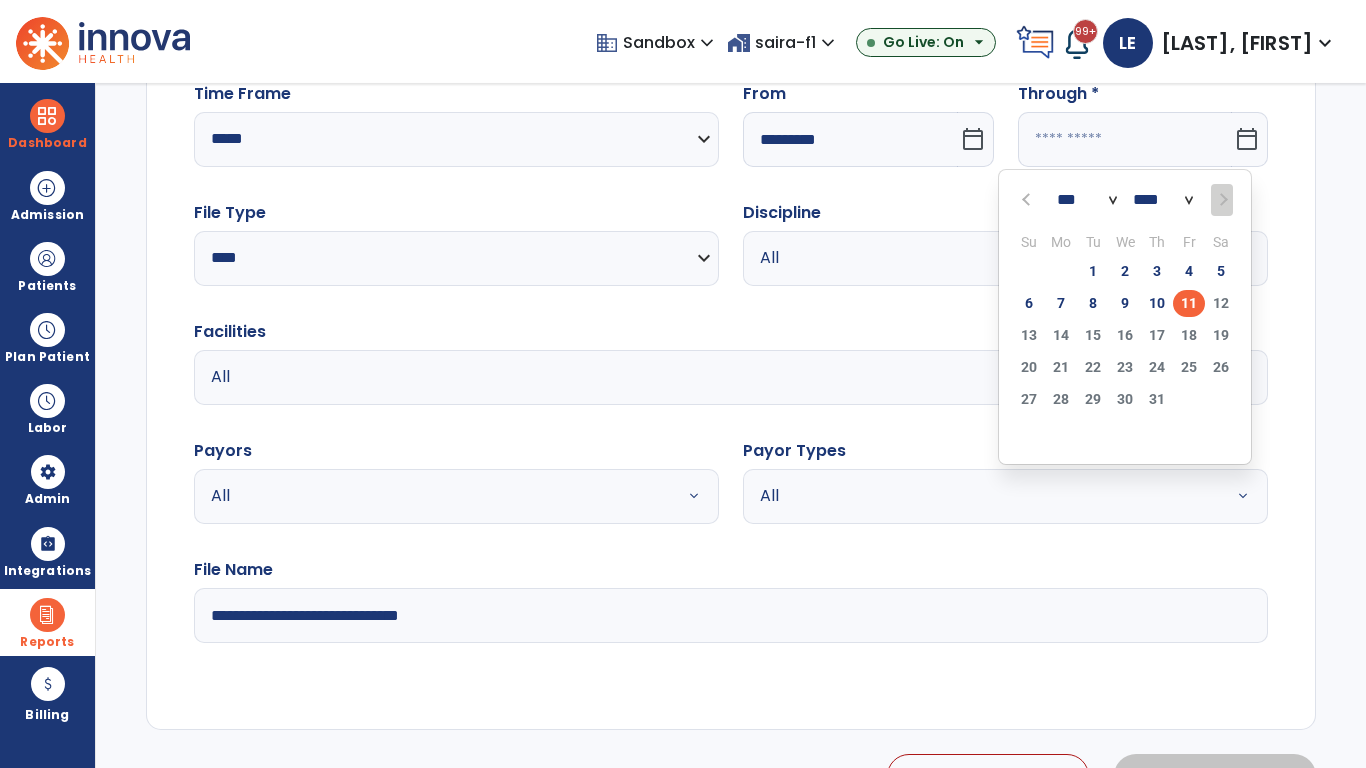 select on "*" 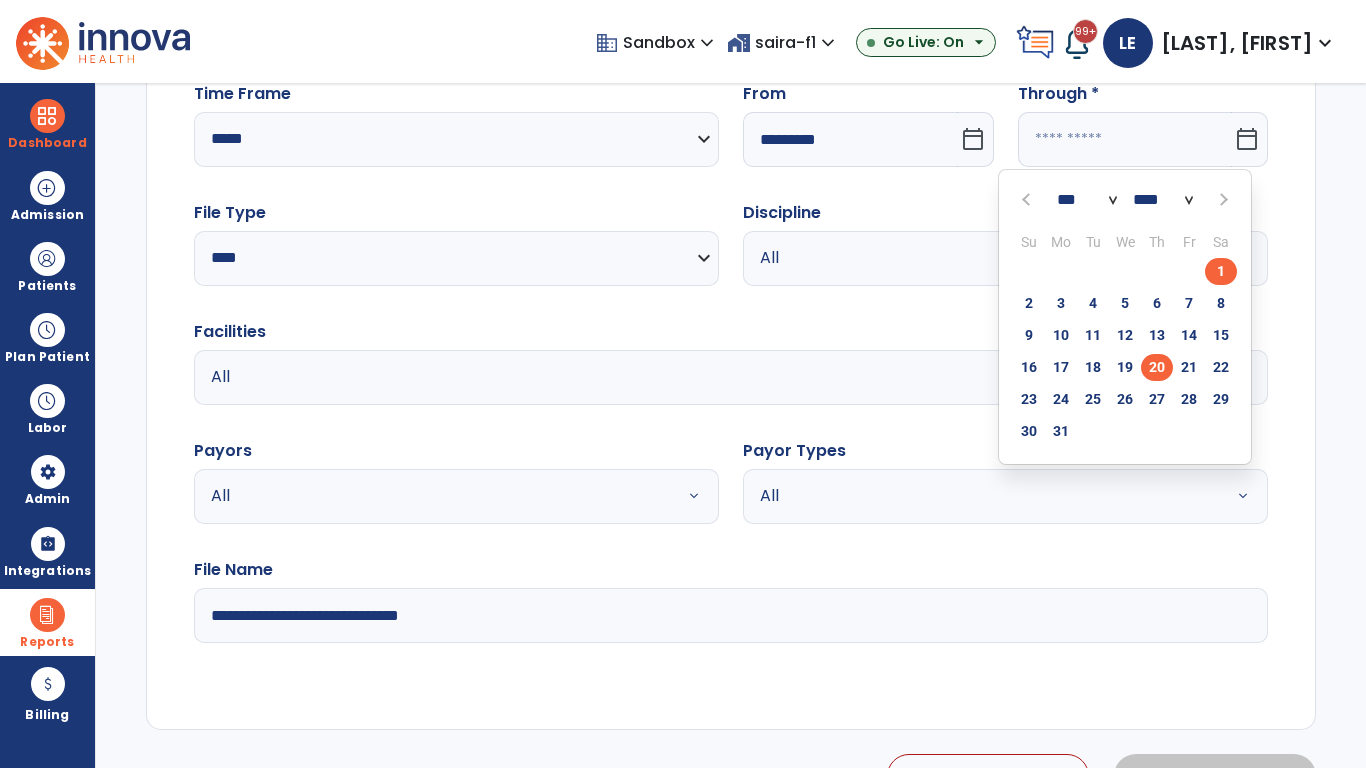 click on "20" 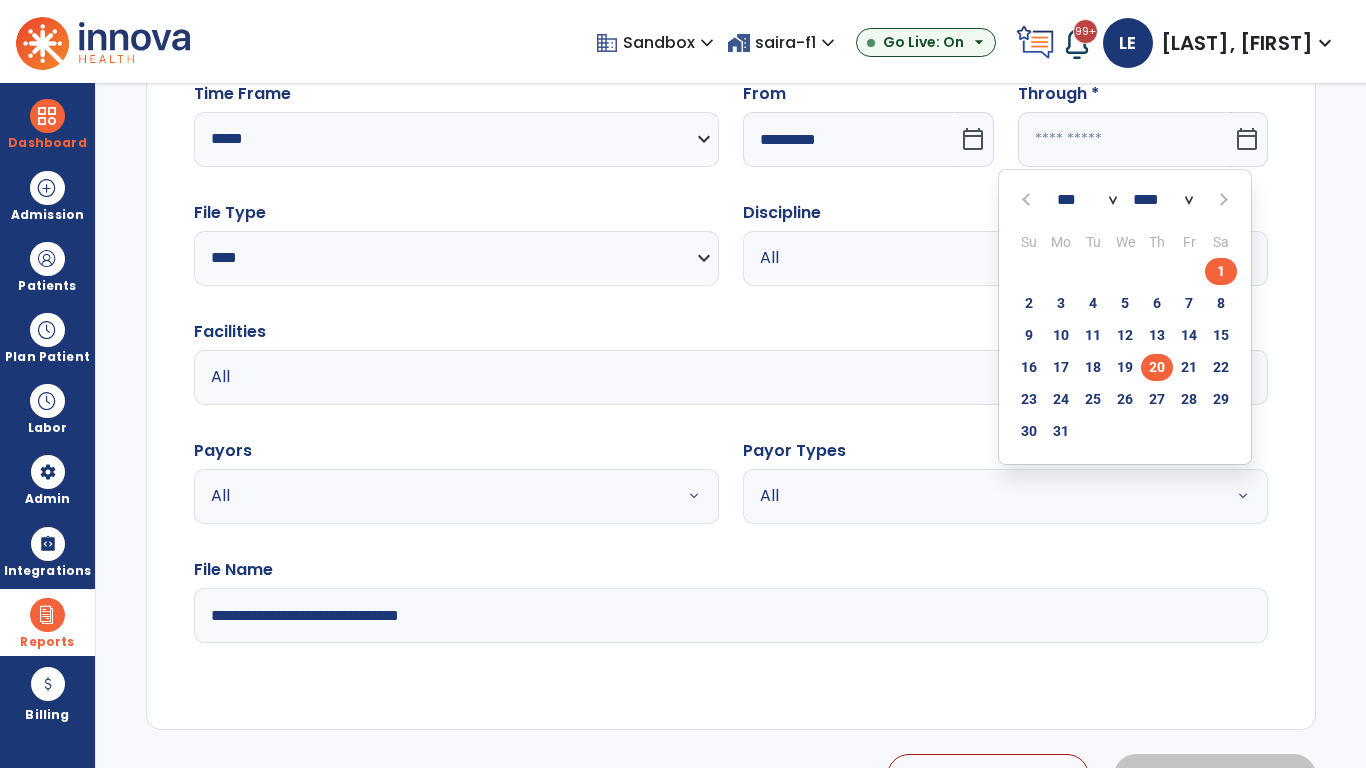 type on "**********" 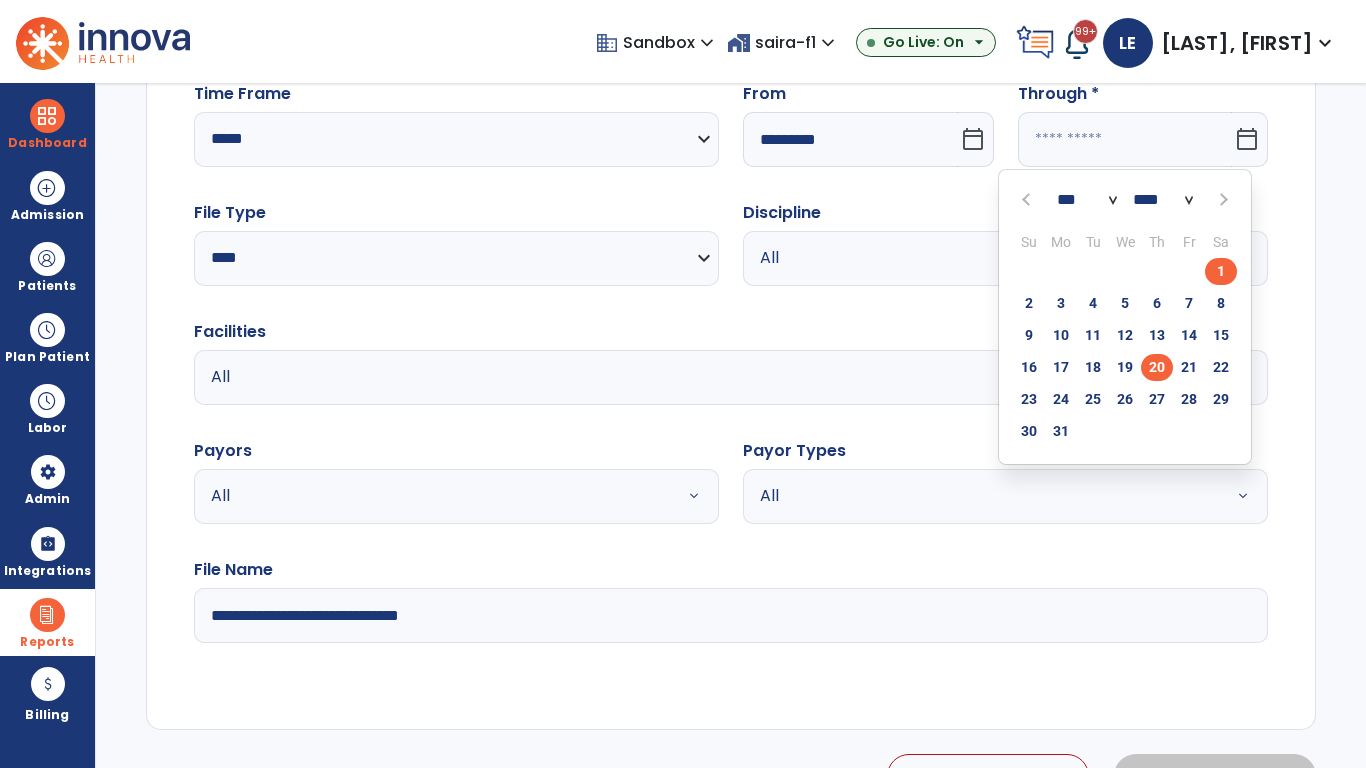 type on "*********" 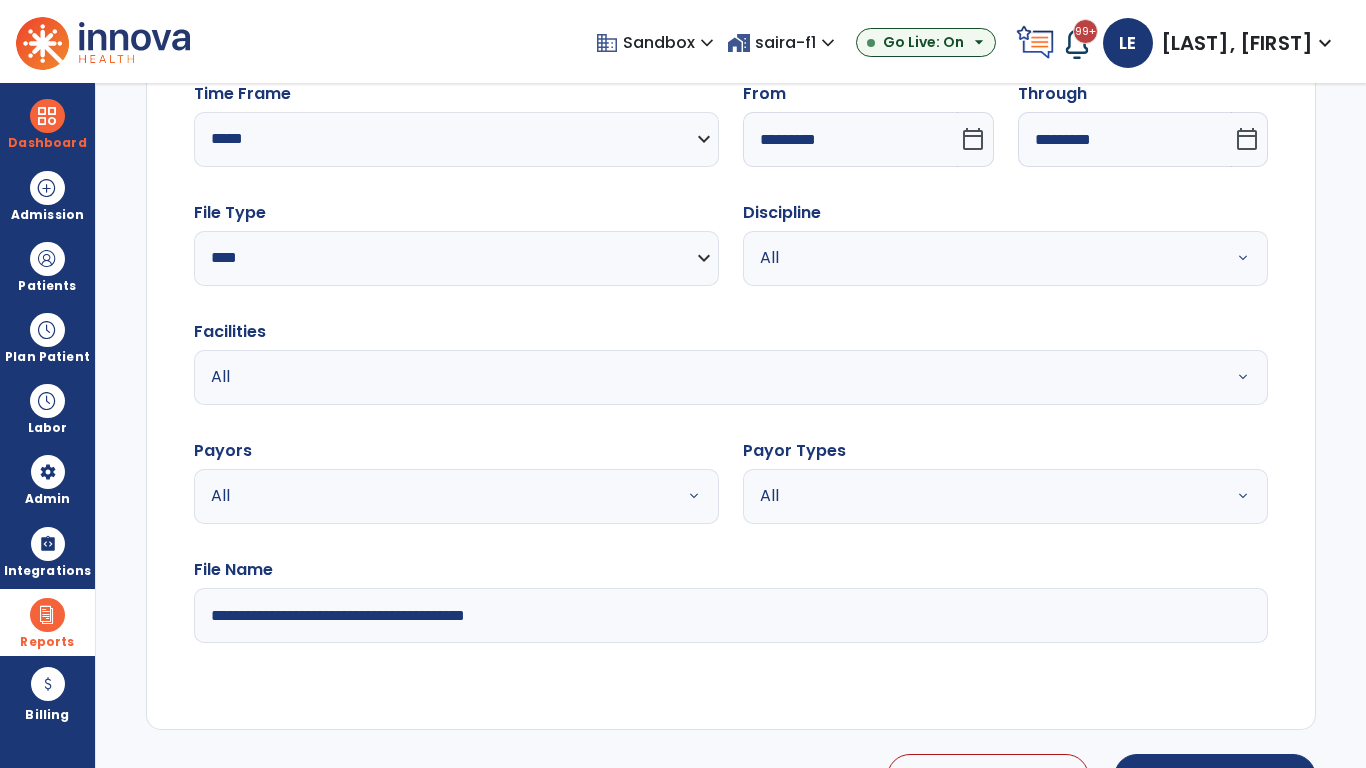 click on "All" at bounding box center [981, 258] 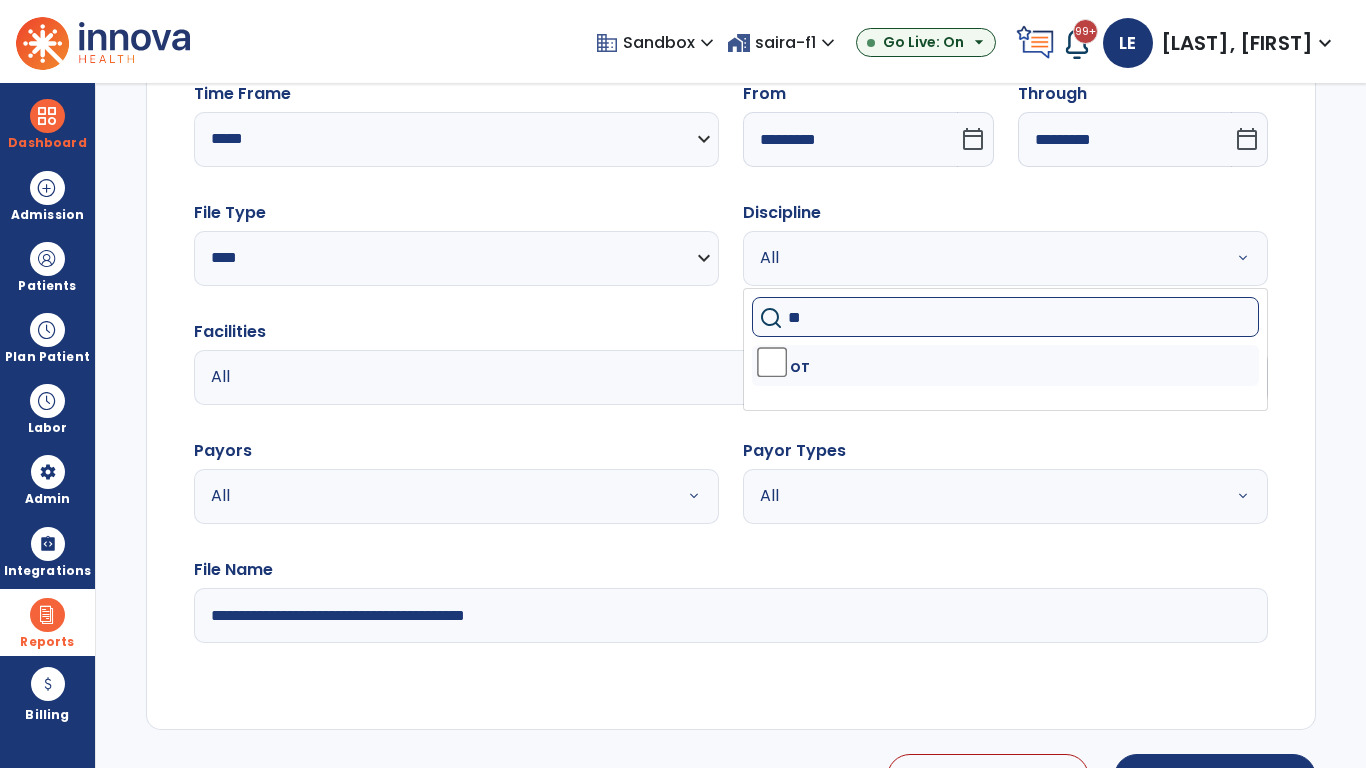 type on "**" 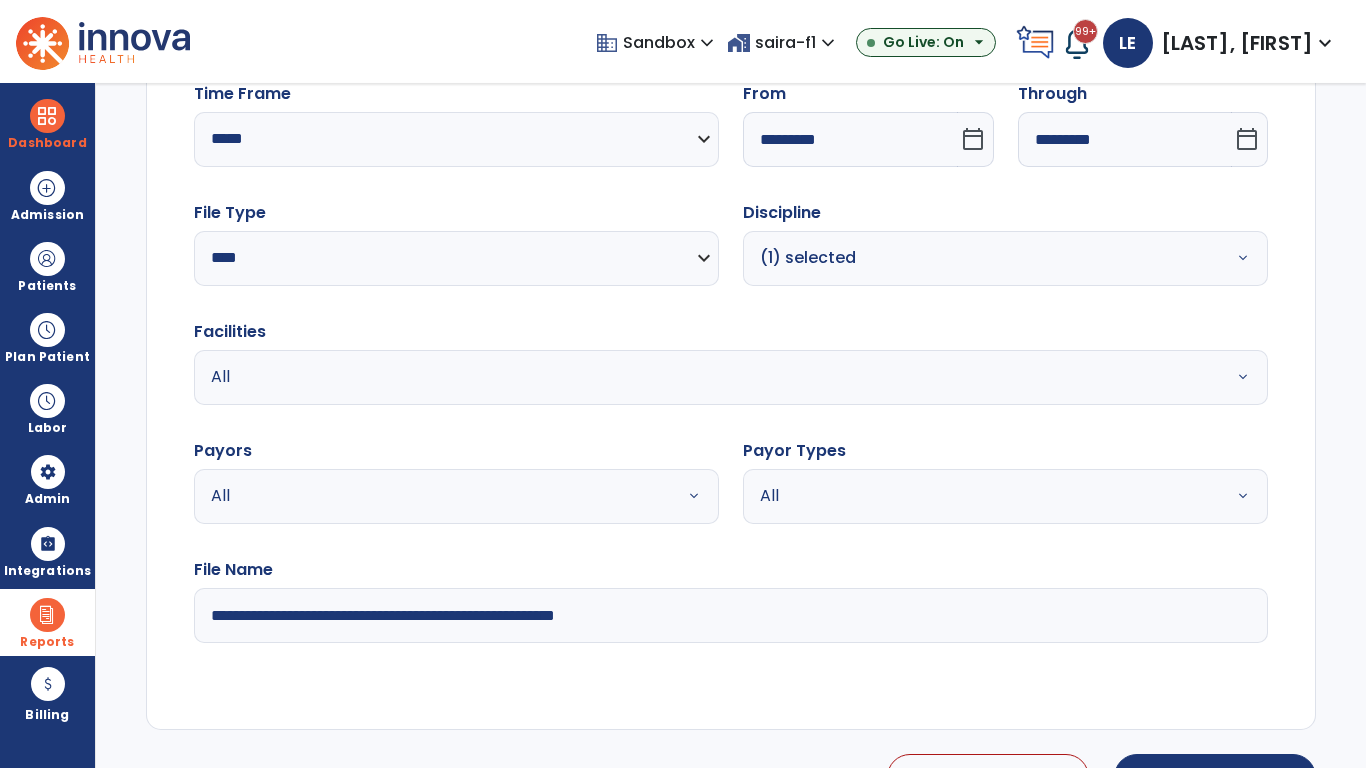 type on "**********" 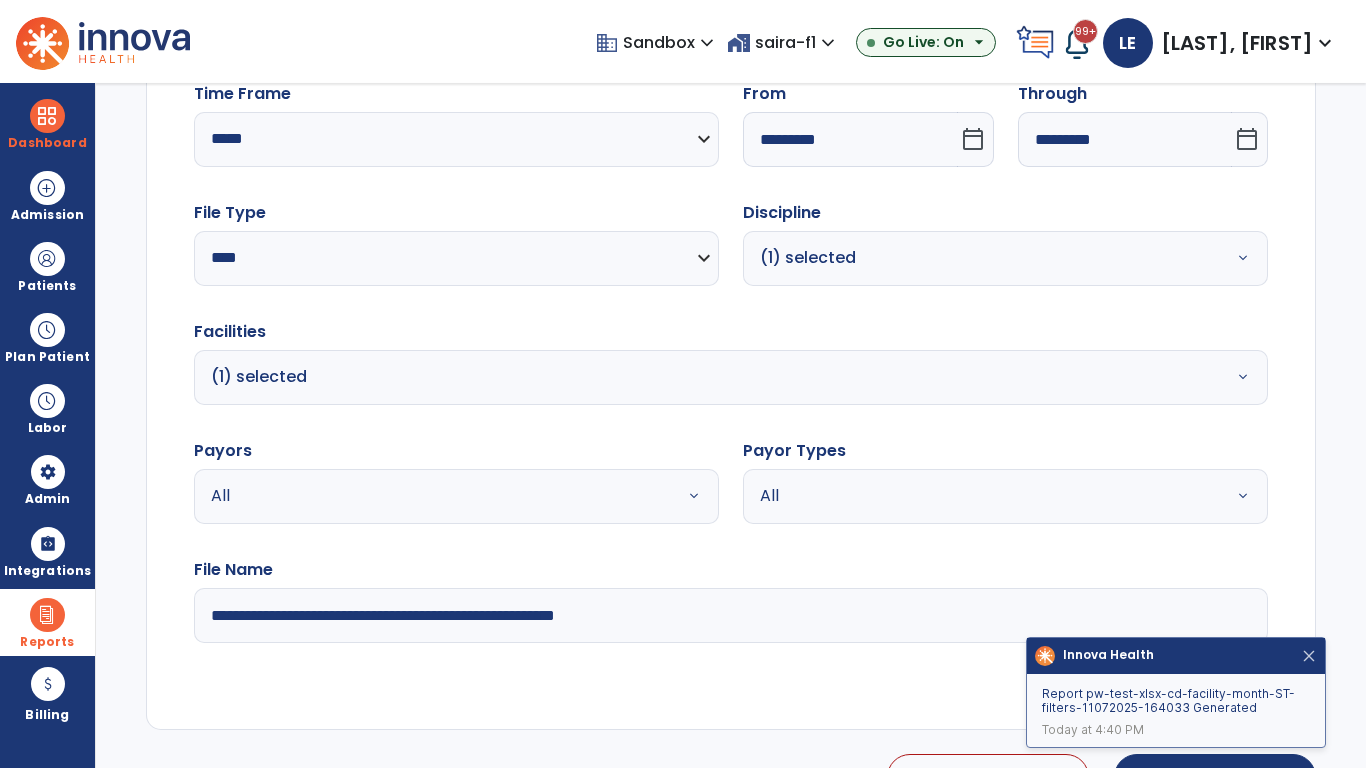 click at bounding box center (1309, 656) 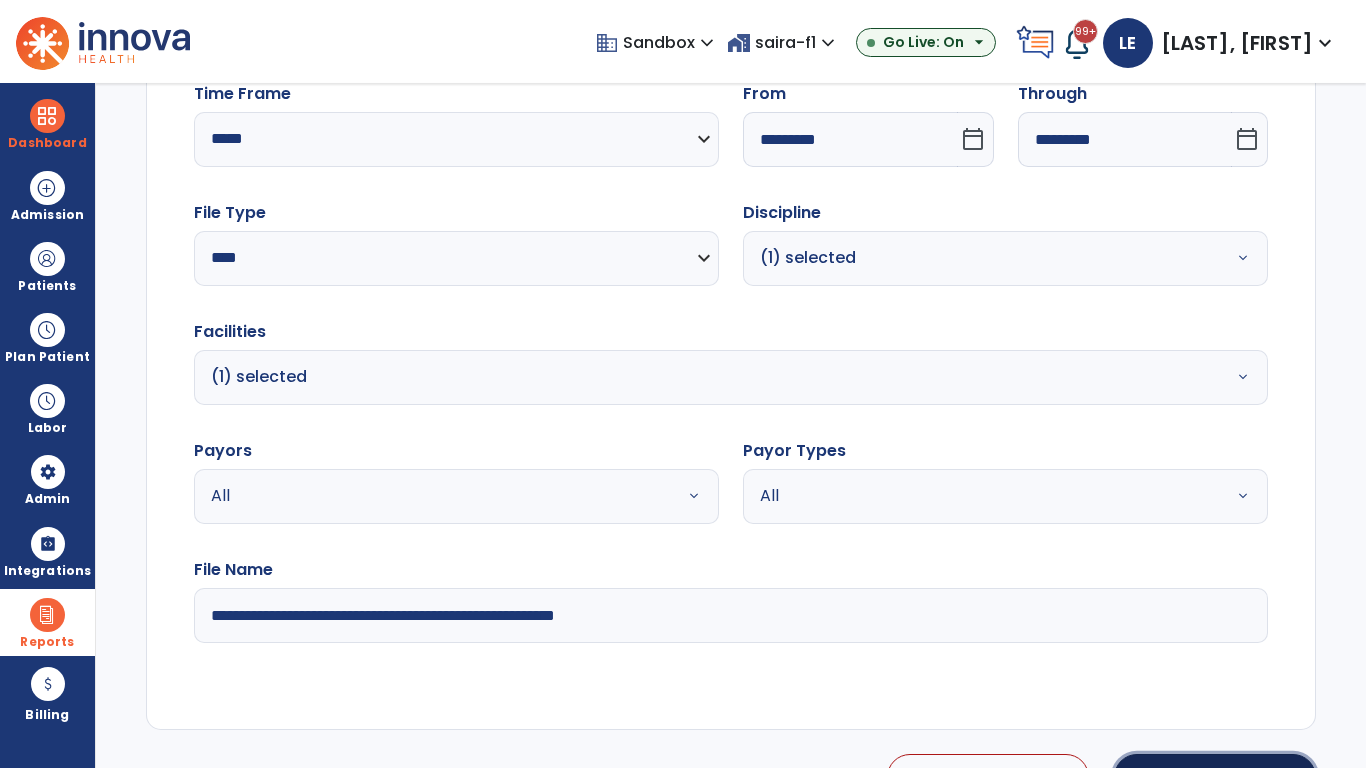 click on "Generate Report" 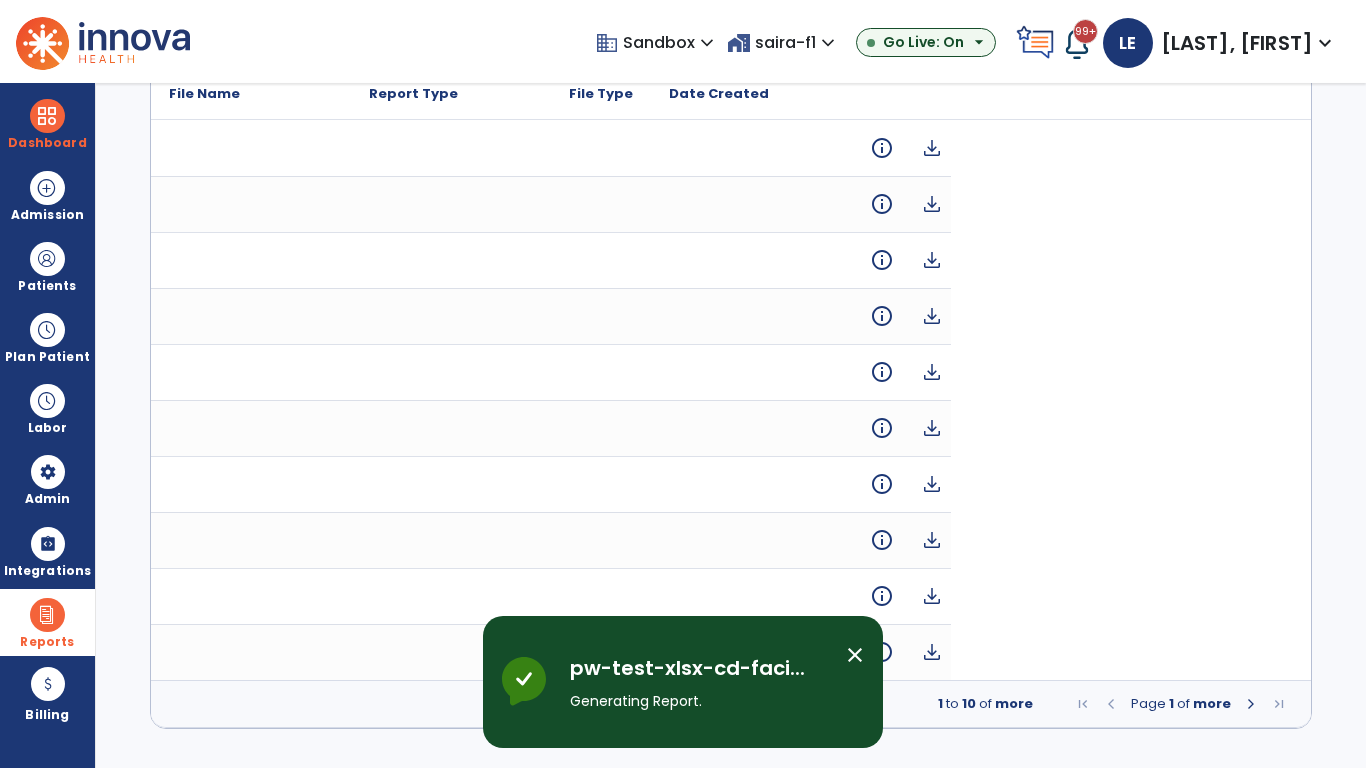 scroll, scrollTop: 0, scrollLeft: 0, axis: both 